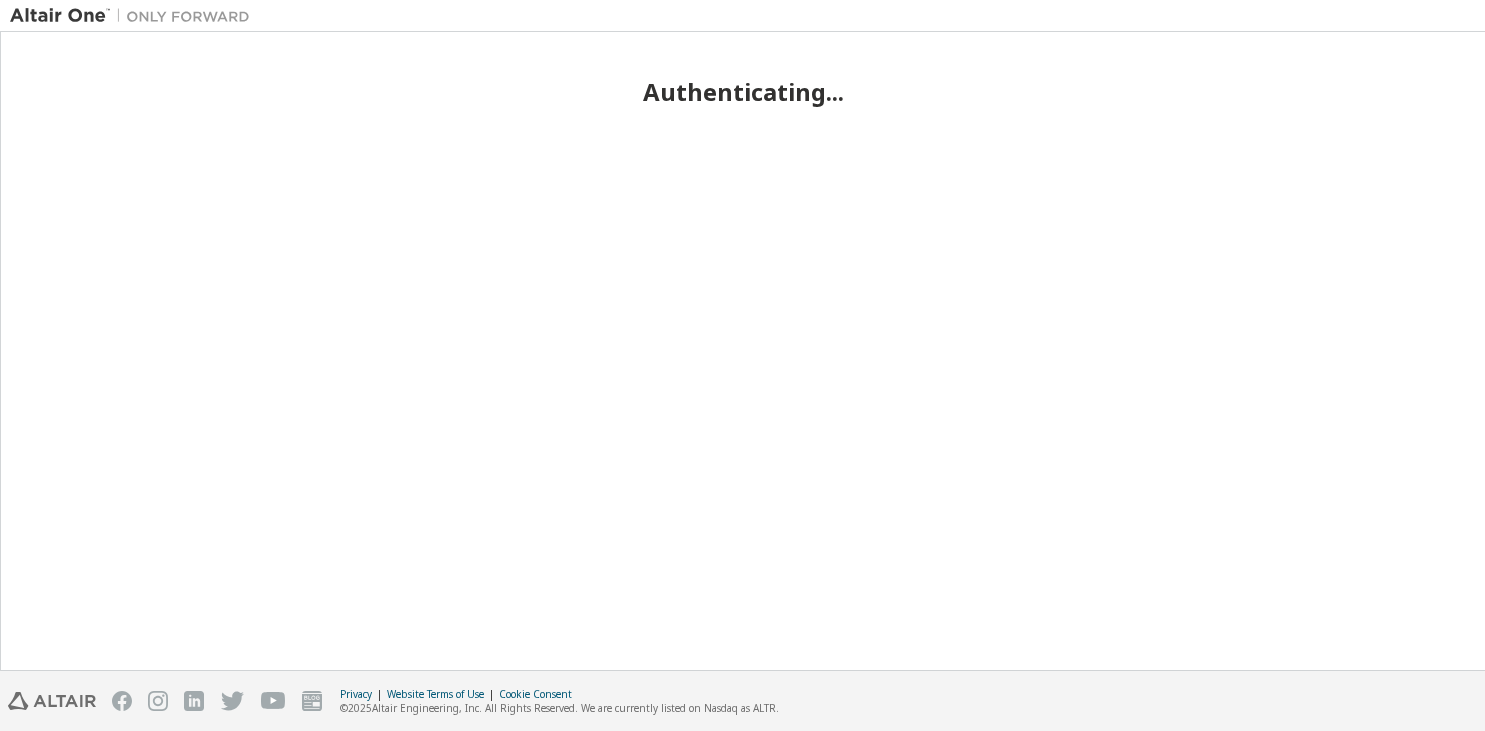 scroll, scrollTop: 0, scrollLeft: 0, axis: both 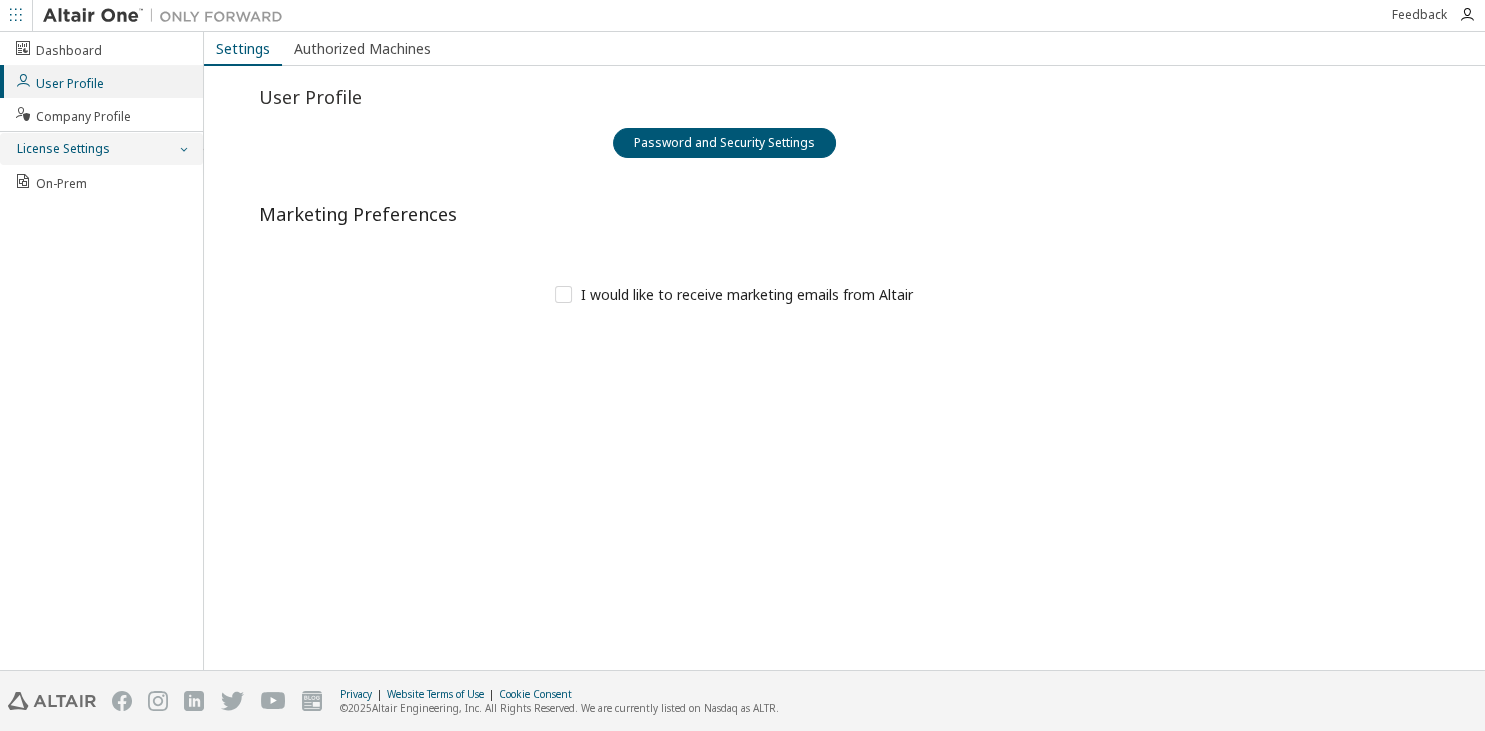 click at bounding box center [183, 149] 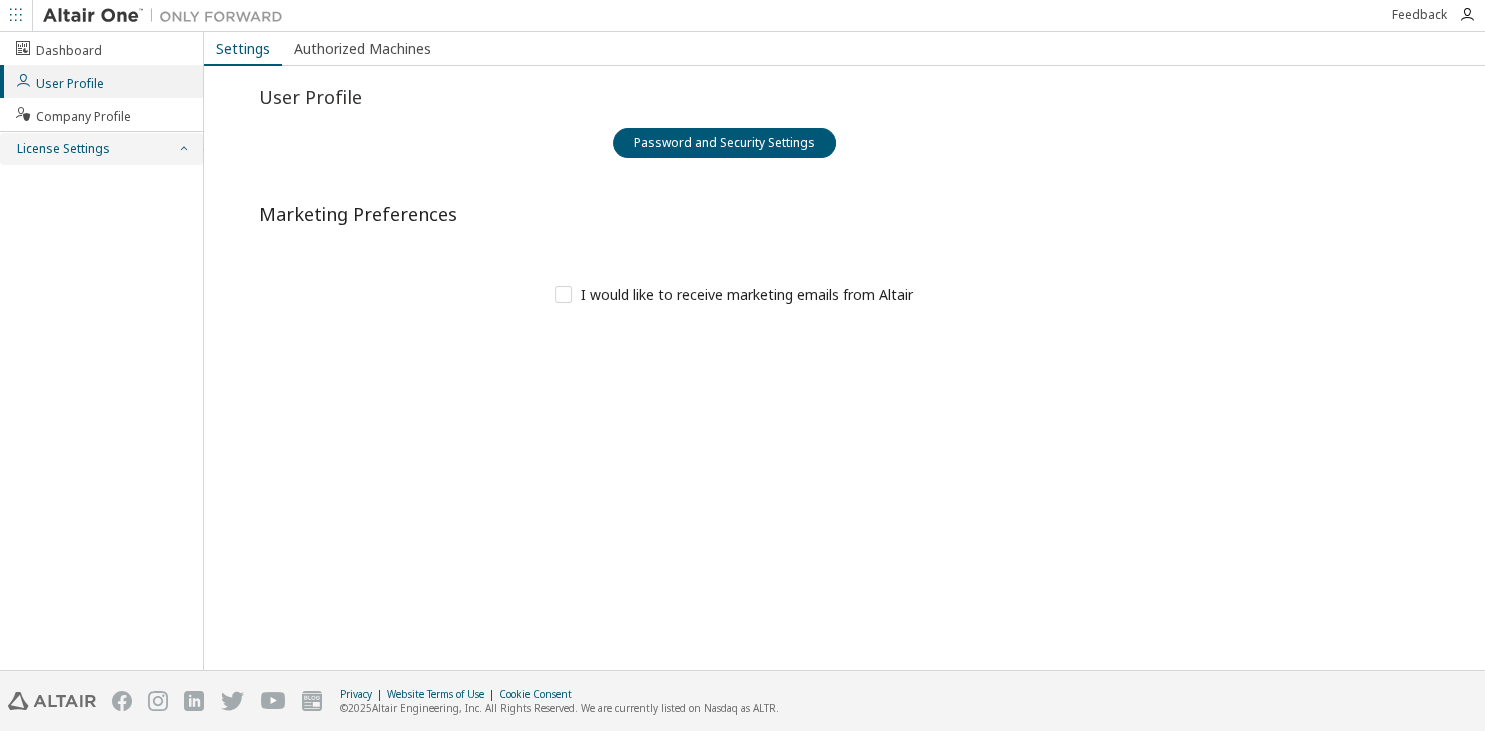 click at bounding box center (183, 149) 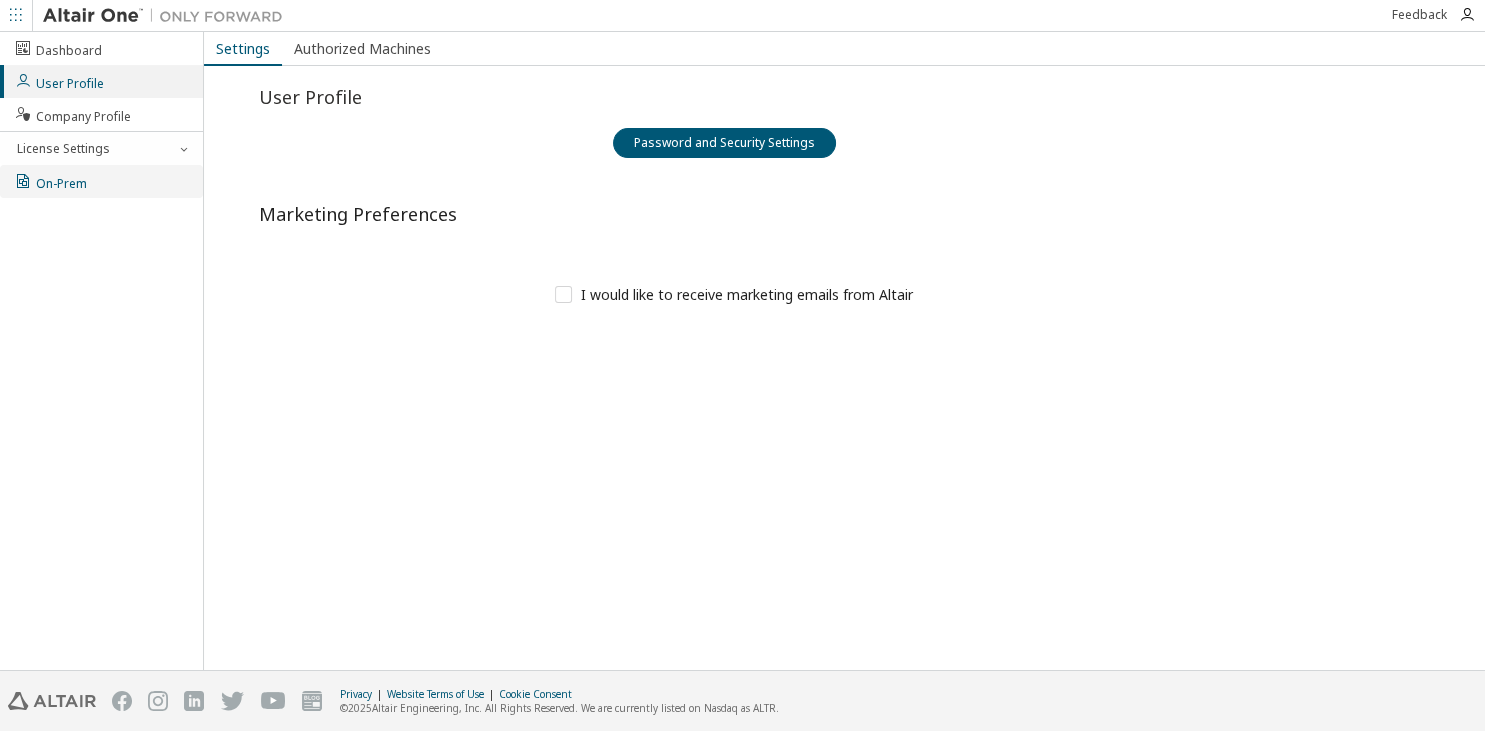 click on "On-Prem" at bounding box center [101, 181] 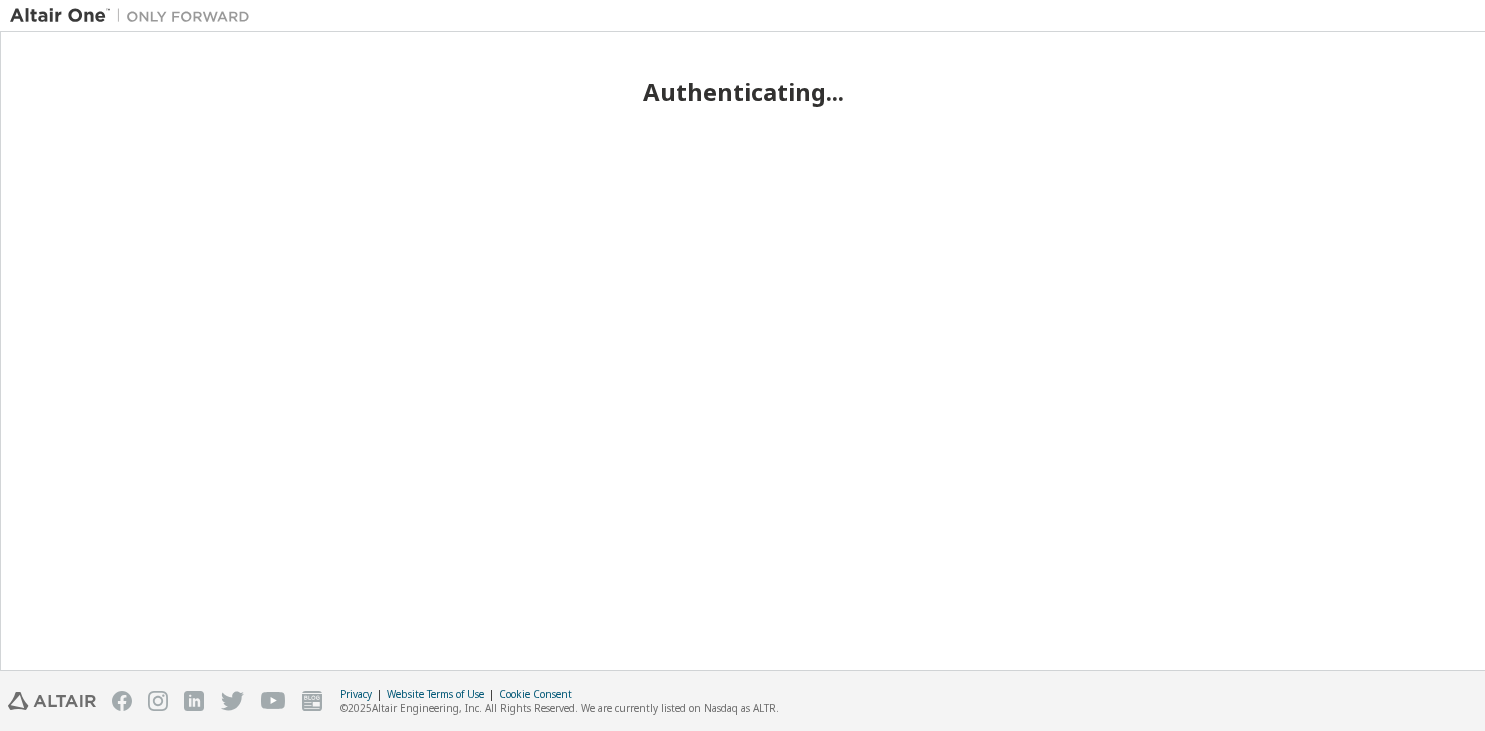 scroll, scrollTop: 0, scrollLeft: 0, axis: both 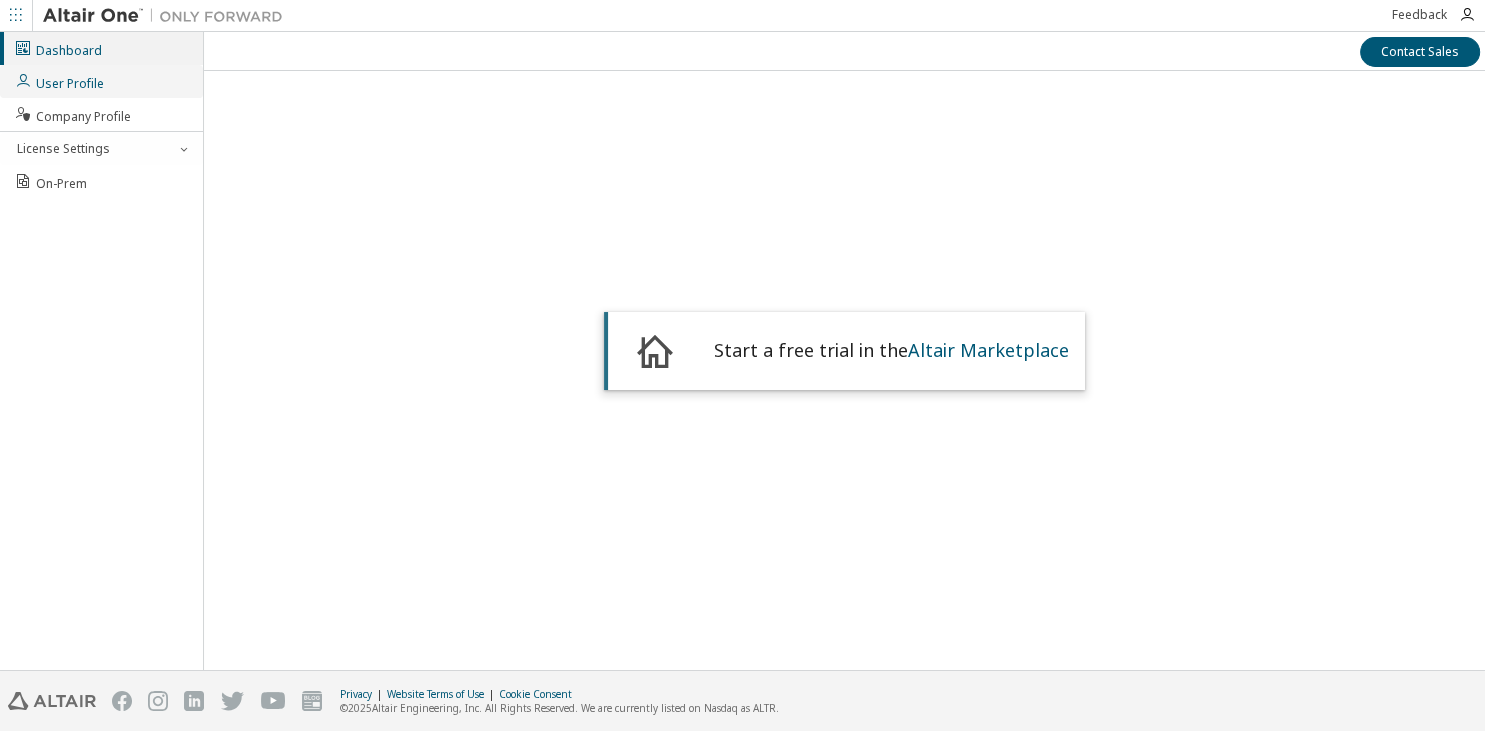 click on "User Profile" at bounding box center [101, 81] 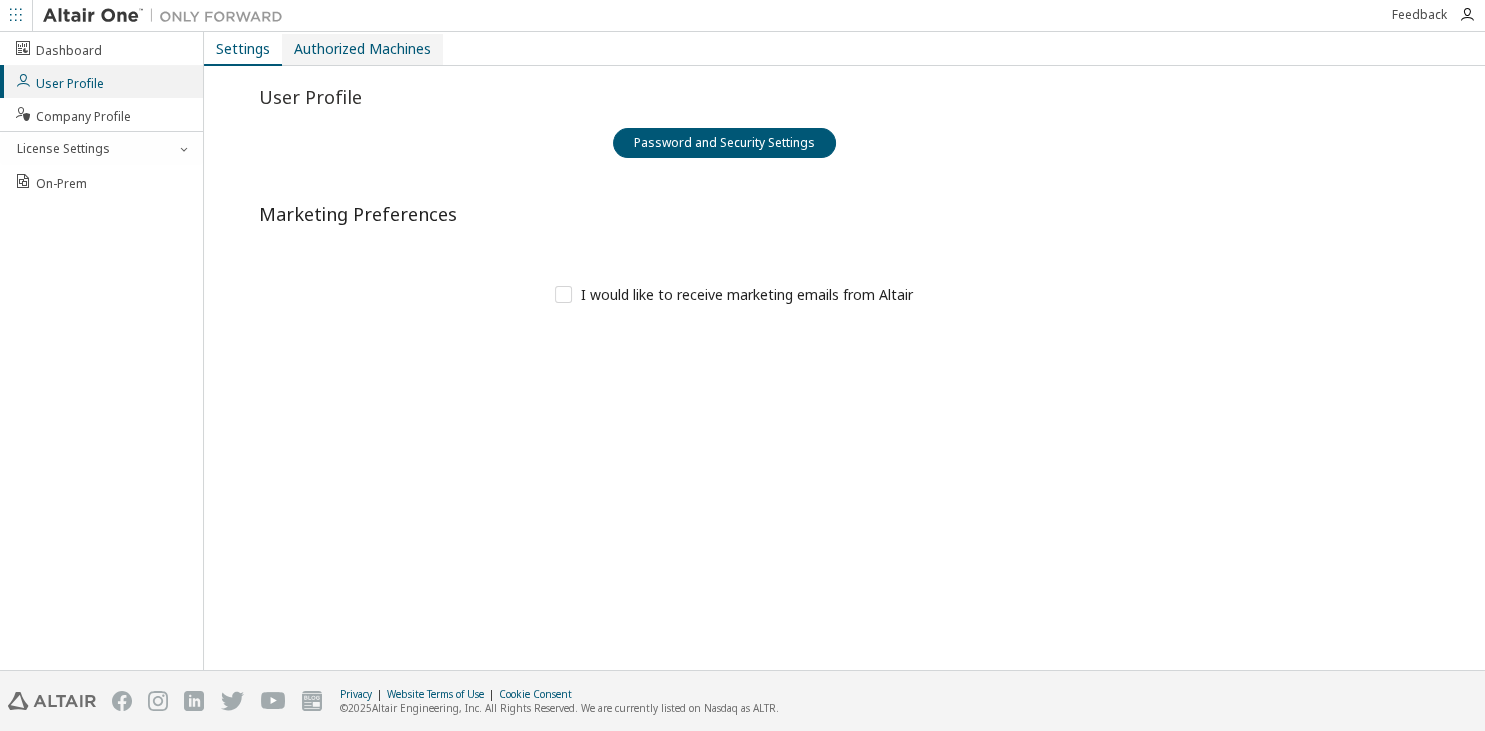 click on "Authorized Machines" at bounding box center (362, 49) 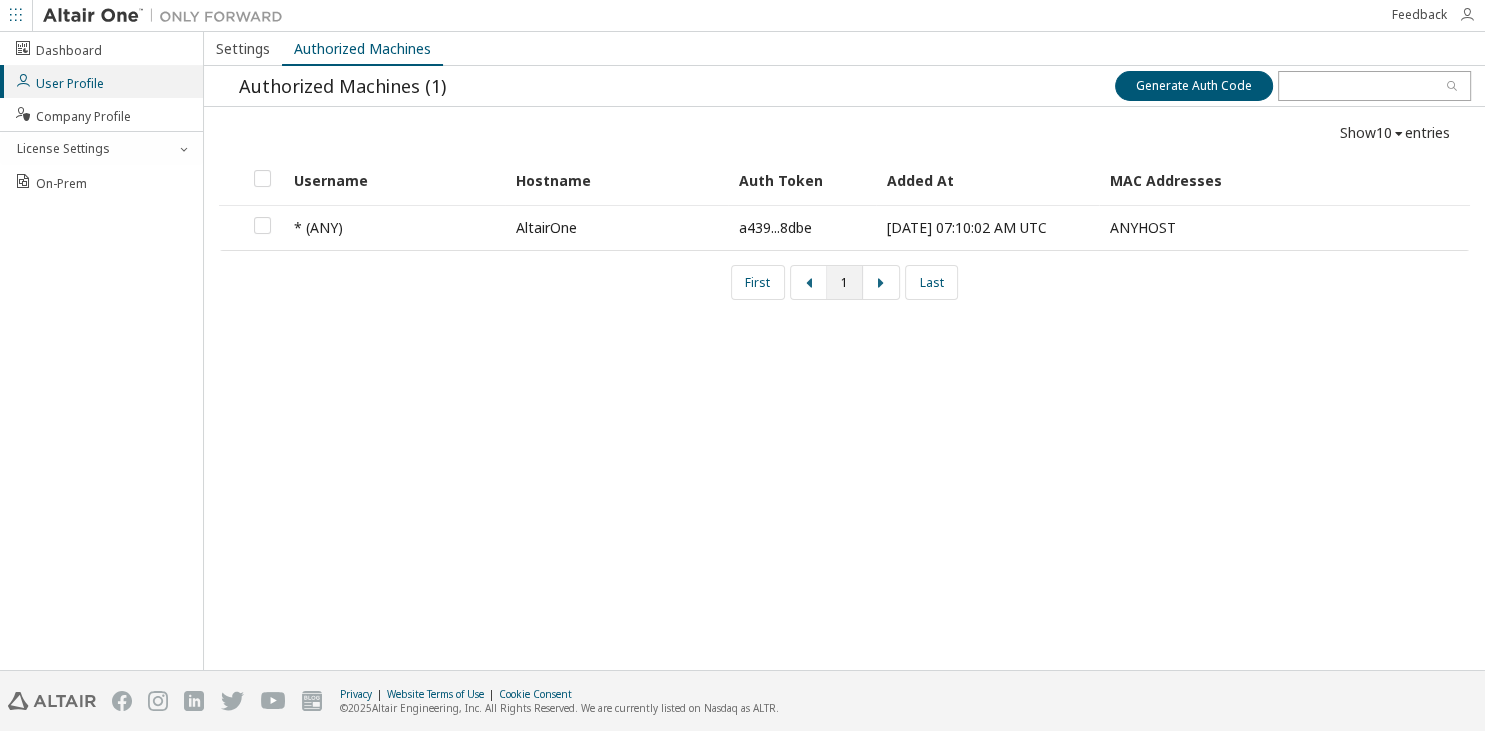 click at bounding box center [1467, 15] 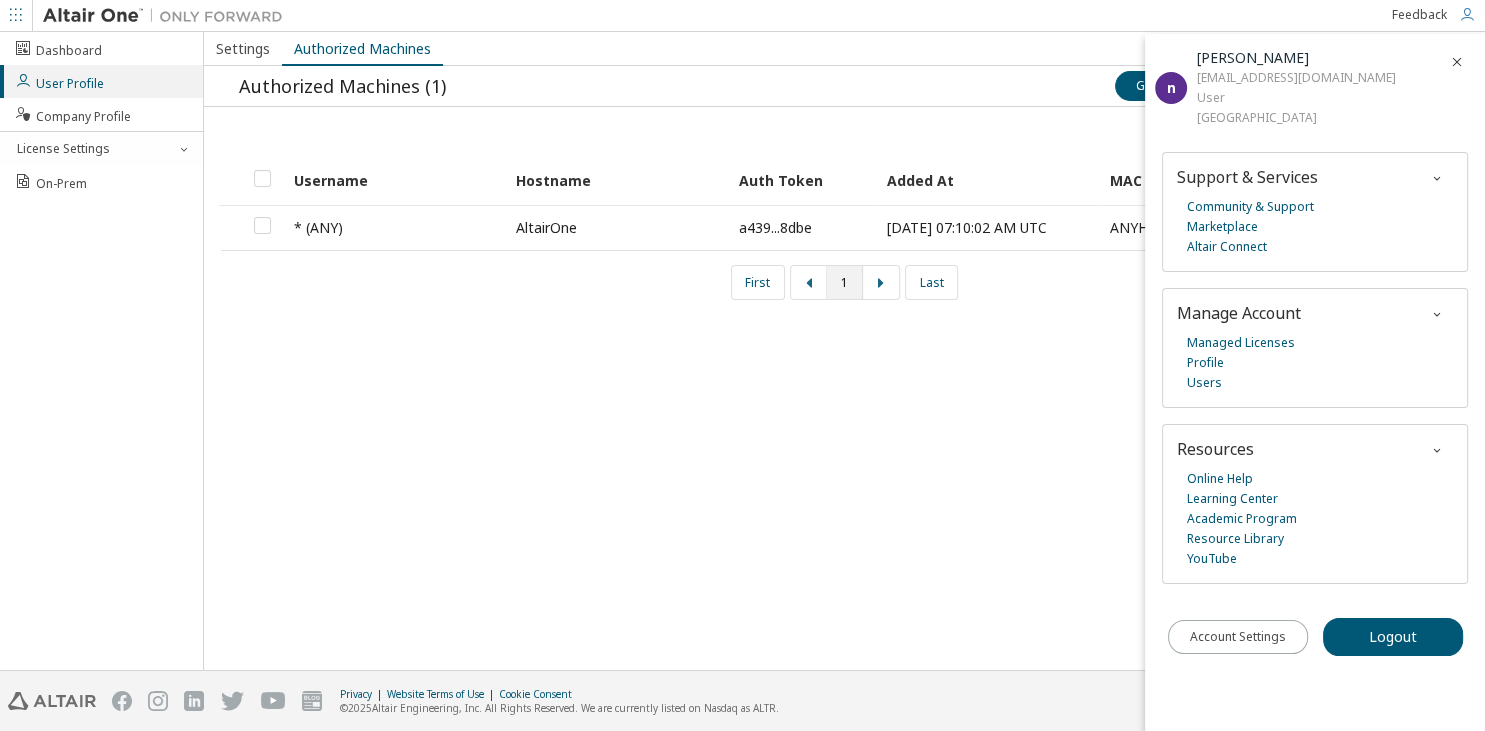 click at bounding box center [1457, 62] 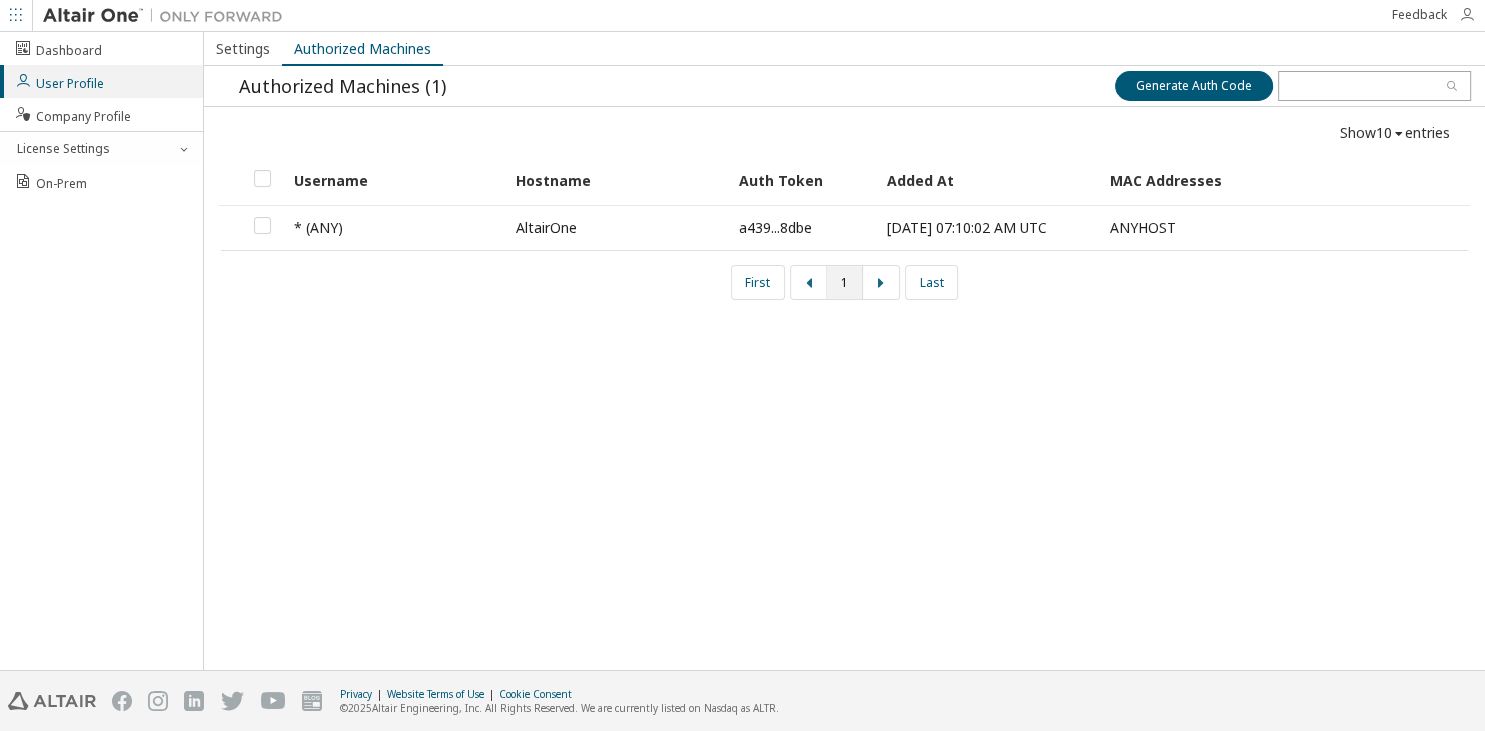 click at bounding box center (1467, 15) 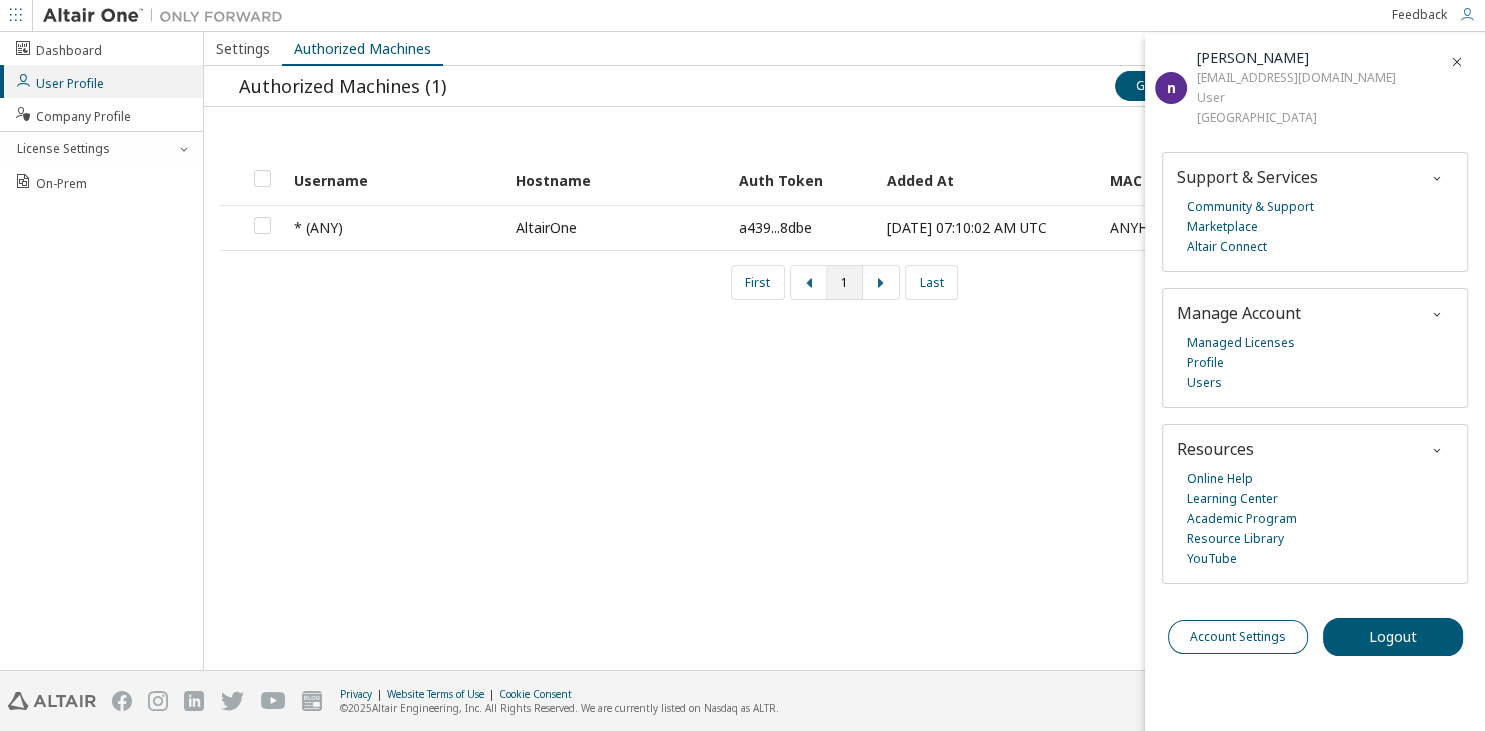 click on "Account Settings" at bounding box center (1238, 637) 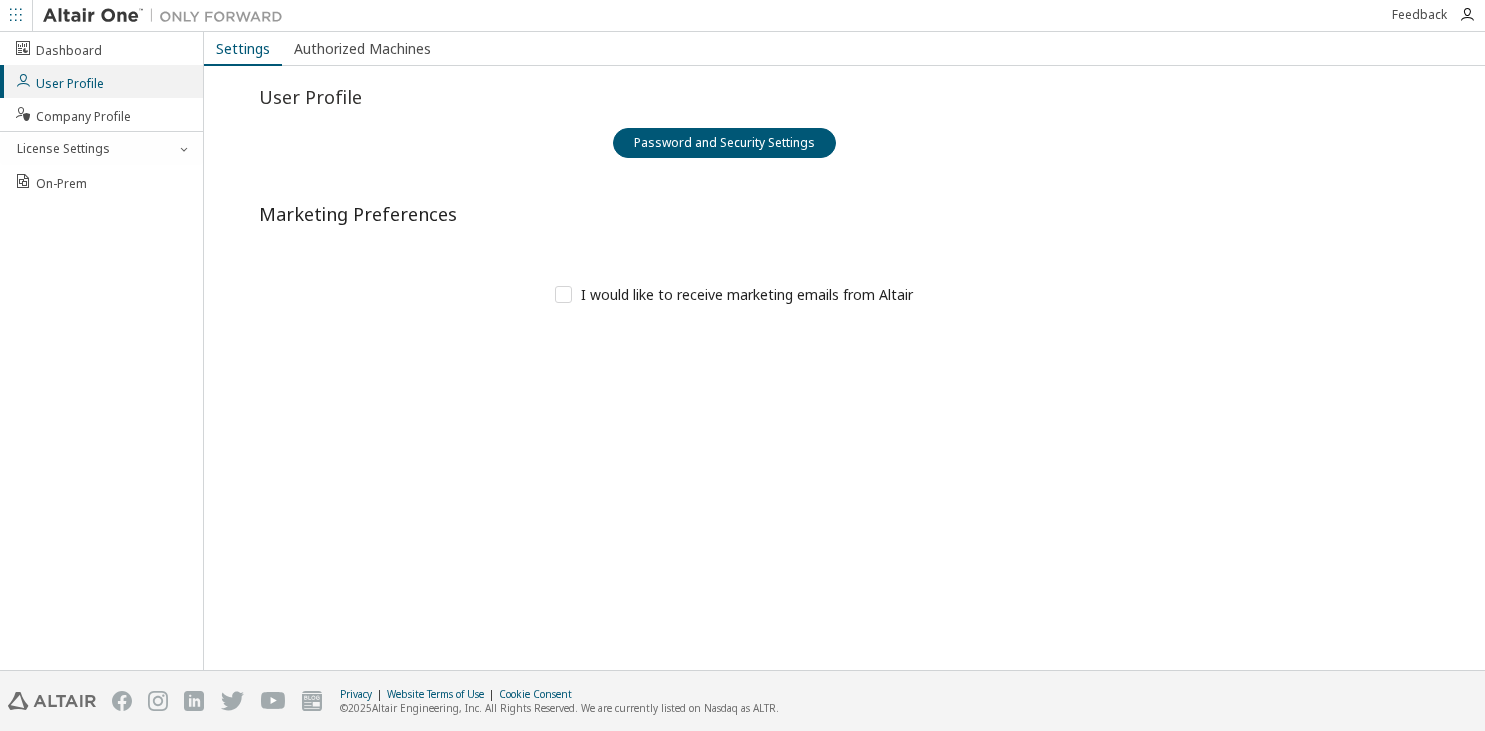scroll, scrollTop: 0, scrollLeft: 0, axis: both 